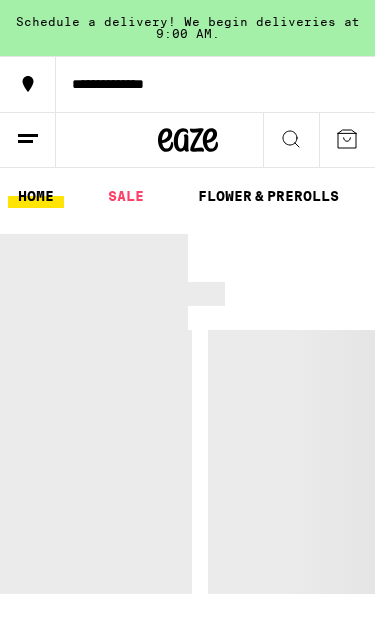 scroll, scrollTop: 0, scrollLeft: 0, axis: both 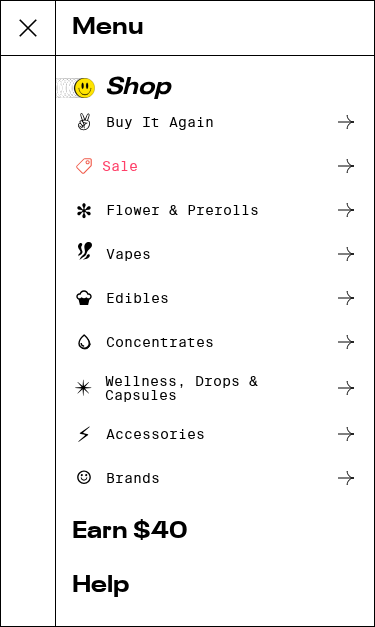 click on "Flower & Prerolls" at bounding box center (165, 210) 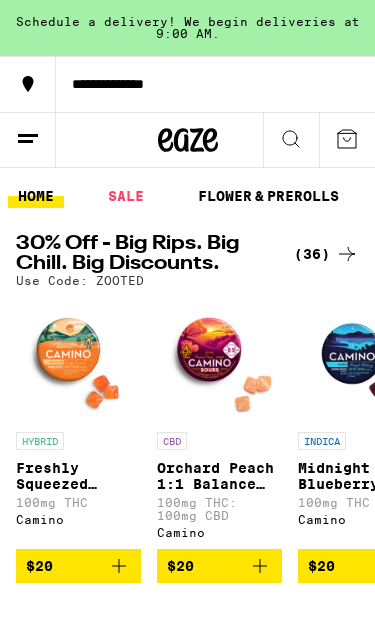 scroll, scrollTop: 0, scrollLeft: 0, axis: both 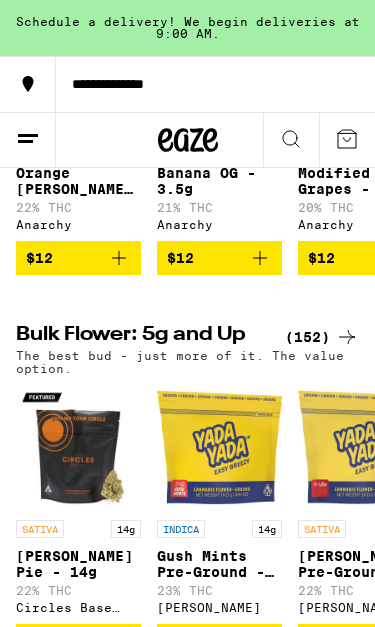click 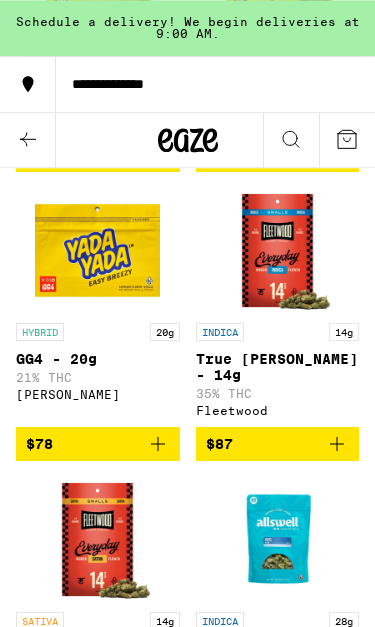 scroll, scrollTop: 14724, scrollLeft: 0, axis: vertical 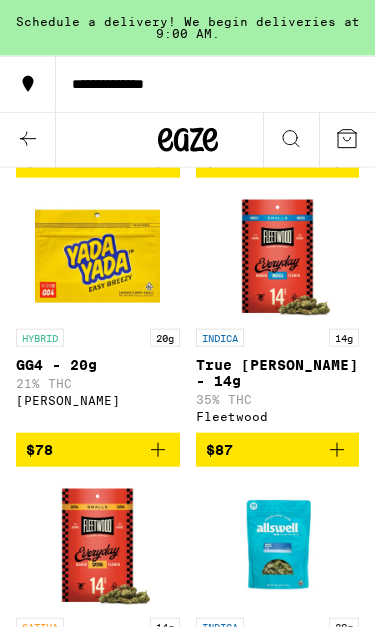 click on "Peanut Butter Breath - 14g" at bounding box center (98, -205) 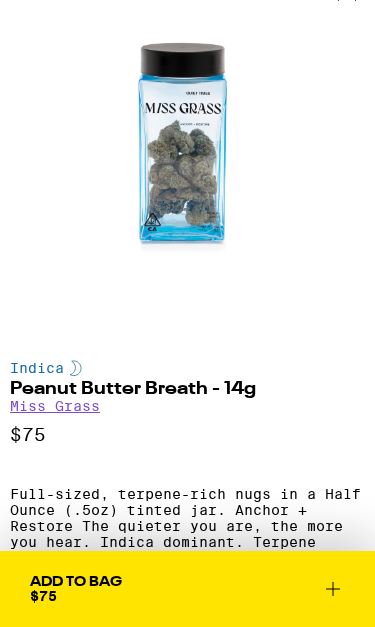 scroll, scrollTop: 44, scrollLeft: 0, axis: vertical 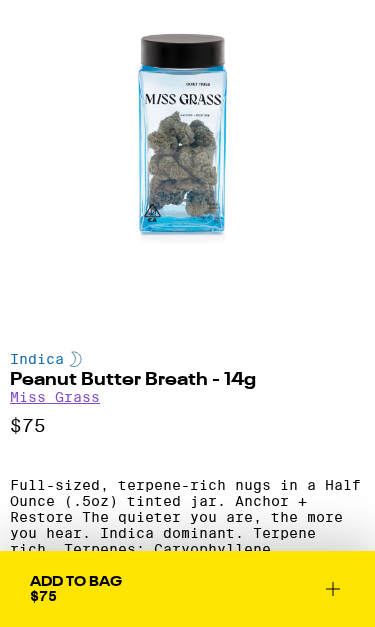 click on "Add To Bag $75" at bounding box center (187, 589) 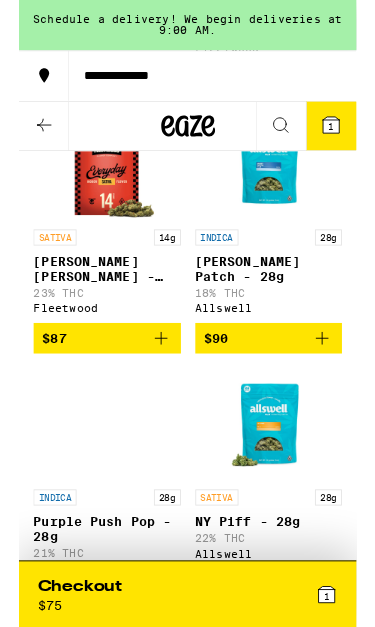 scroll, scrollTop: 15048, scrollLeft: 0, axis: vertical 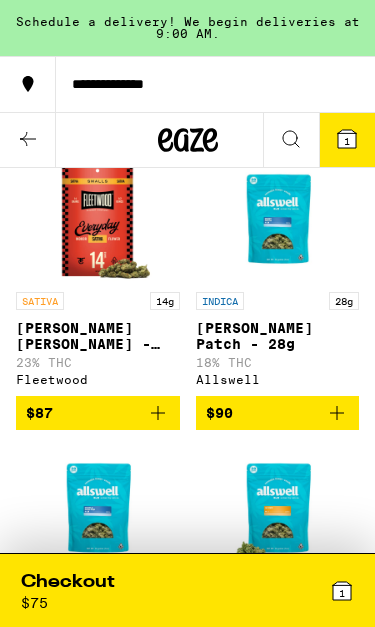click 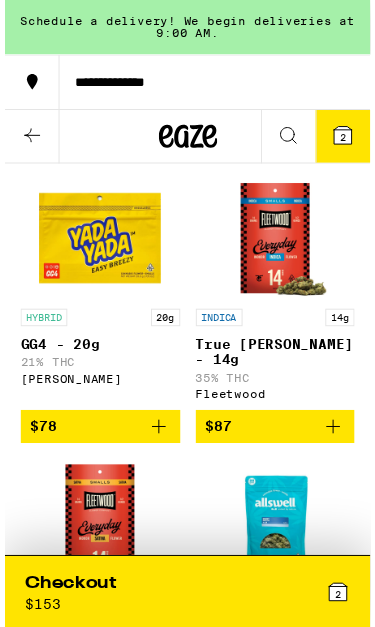 scroll, scrollTop: 14735, scrollLeft: 0, axis: vertical 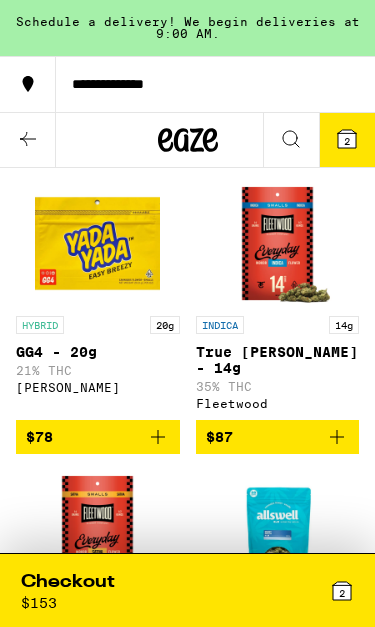 click on "Piff Mints - 14g" at bounding box center [278, -224] 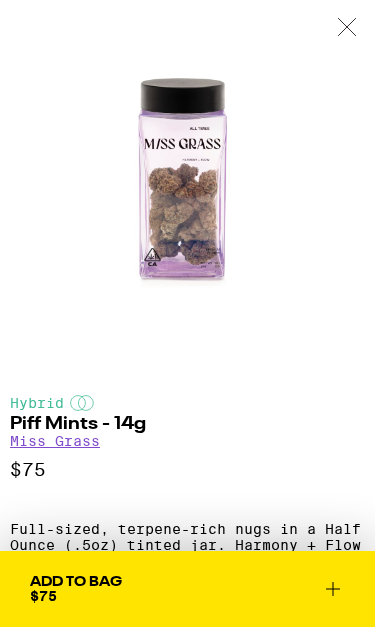 scroll, scrollTop: 0, scrollLeft: 0, axis: both 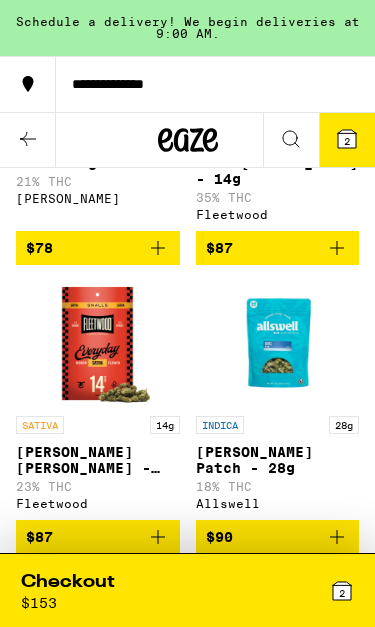 click on "Gush Mints - 20g" at bounding box center [98, -126] 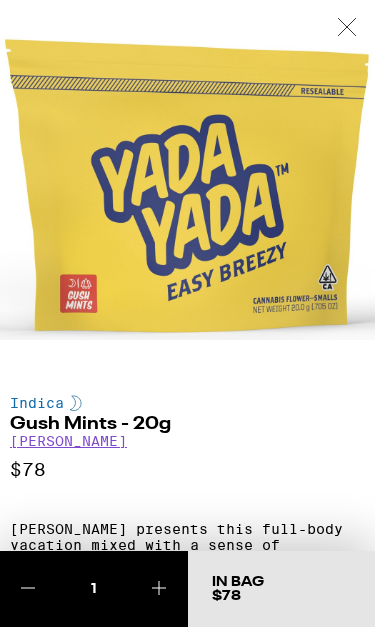 scroll, scrollTop: 0, scrollLeft: 0, axis: both 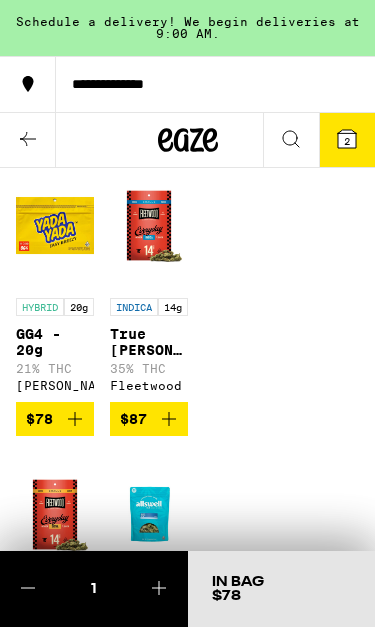 click on "Peanut Butter Breath - 14g" at bounding box center (55, -236) 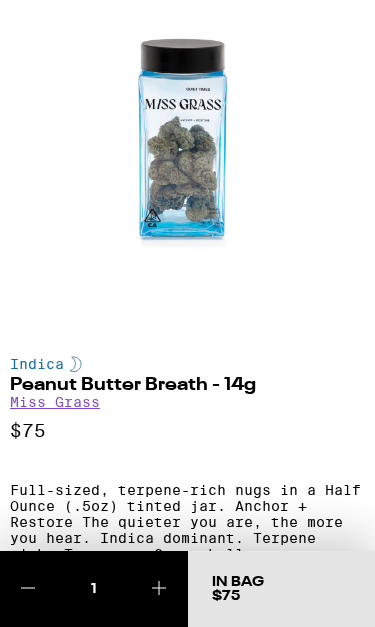 scroll, scrollTop: 17, scrollLeft: 0, axis: vertical 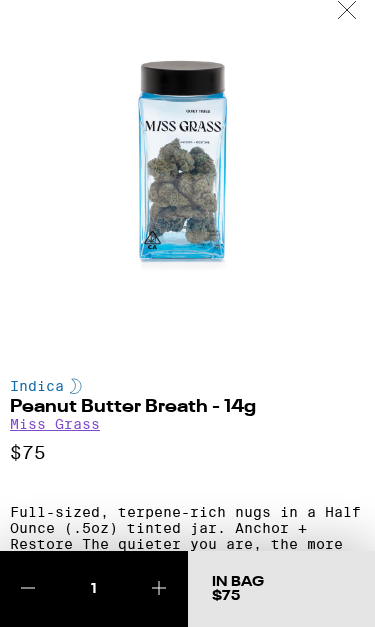 click 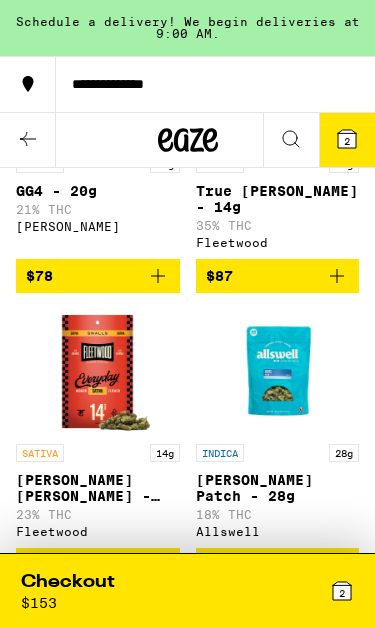 click 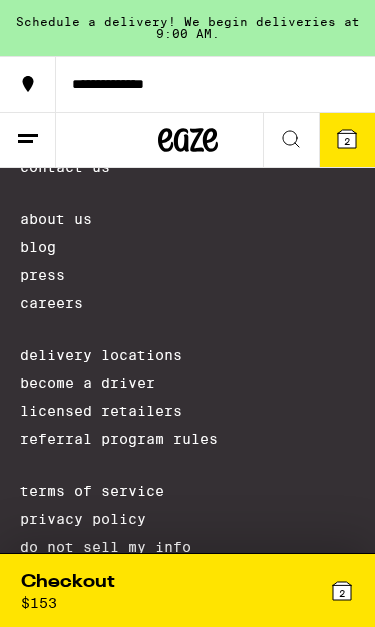 scroll, scrollTop: 0, scrollLeft: 0, axis: both 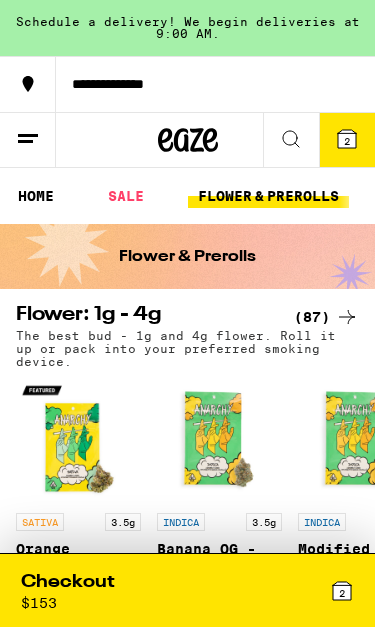 click on "FLOWER & PREROLLS" at bounding box center [268, 196] 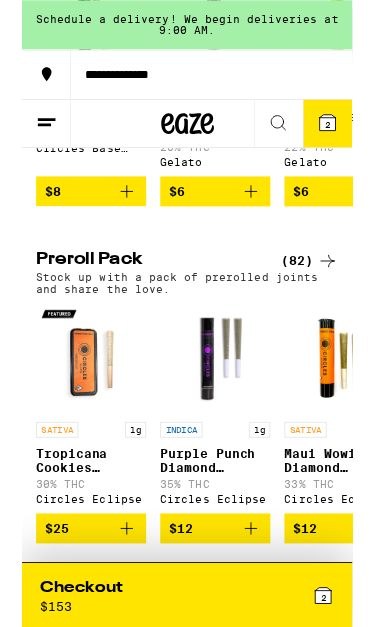 scroll, scrollTop: 1177, scrollLeft: 0, axis: vertical 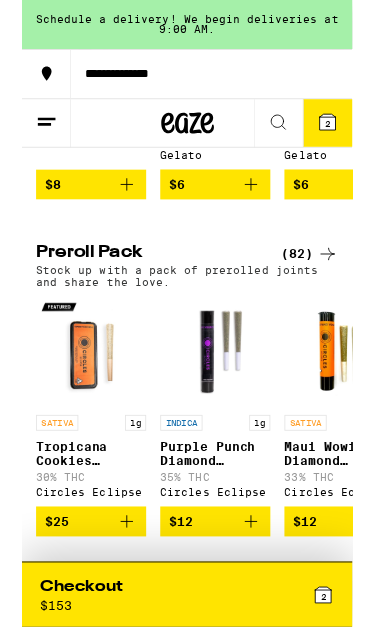 click on "(82)" at bounding box center [326, 289] 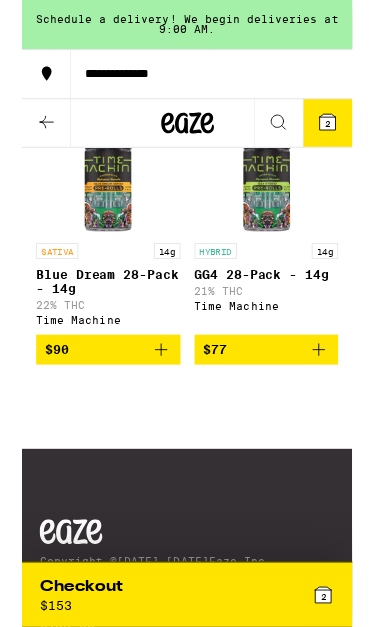scroll, scrollTop: 11711, scrollLeft: 0, axis: vertical 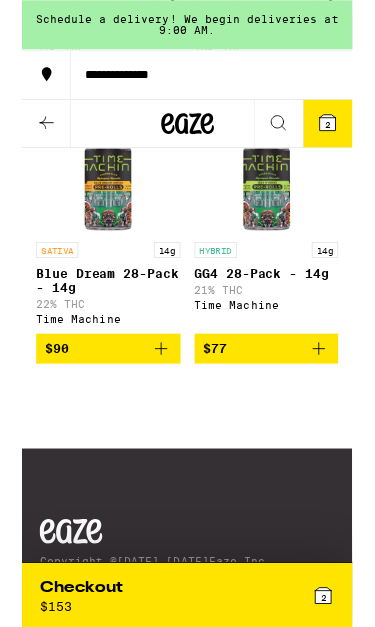 click on "805 Glue Slims 20-Pack - 7g" at bounding box center [98, 30] 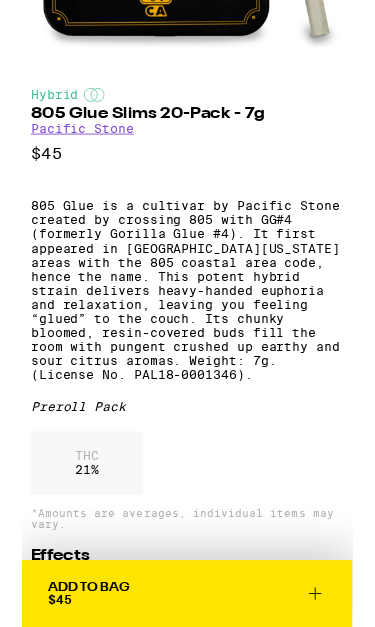 scroll, scrollTop: 296, scrollLeft: 0, axis: vertical 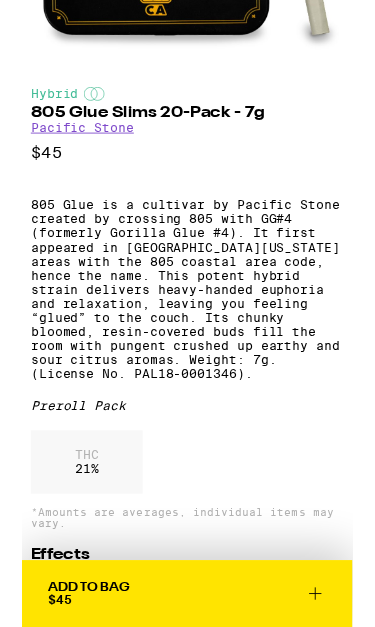 click 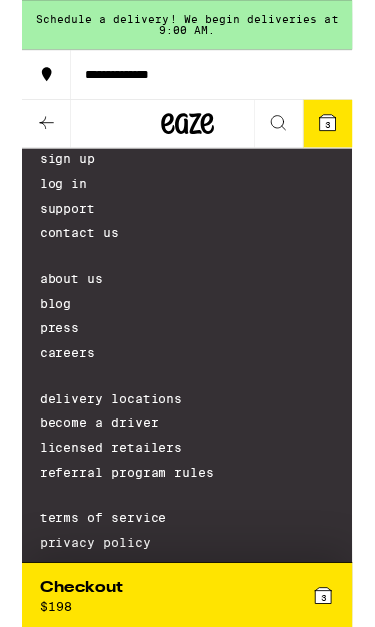 click on "3" at bounding box center [271, 675] 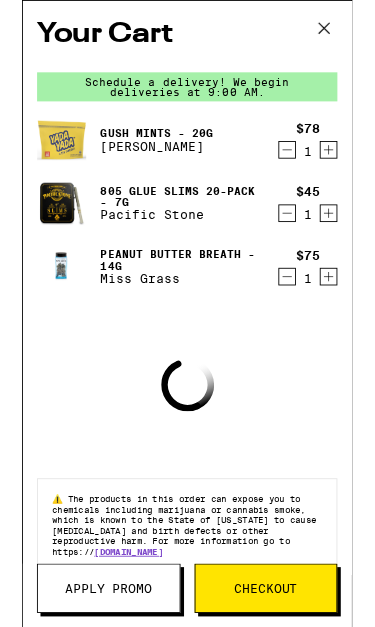 click 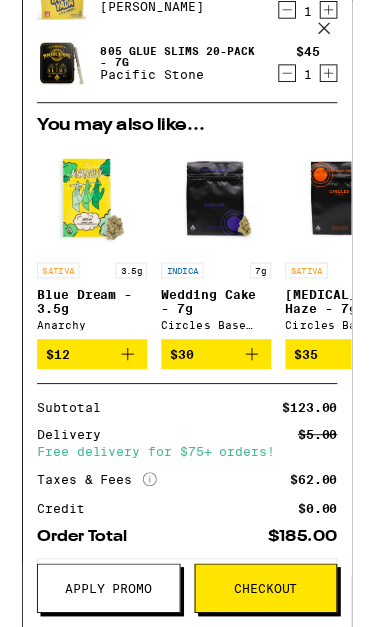 scroll, scrollTop: 185, scrollLeft: 0, axis: vertical 